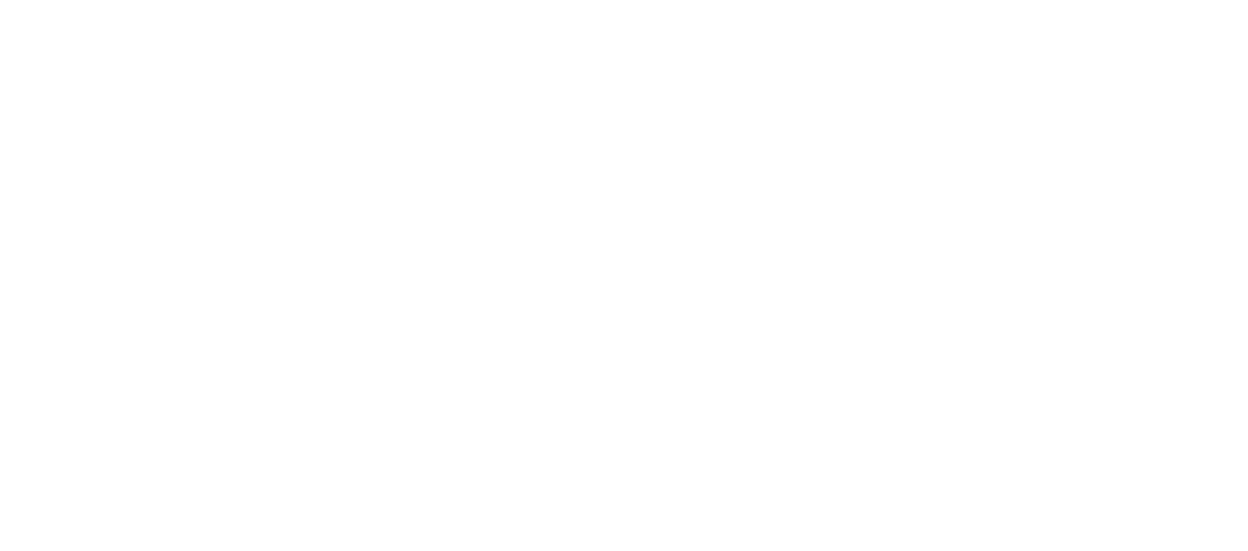 scroll, scrollTop: 0, scrollLeft: 0, axis: both 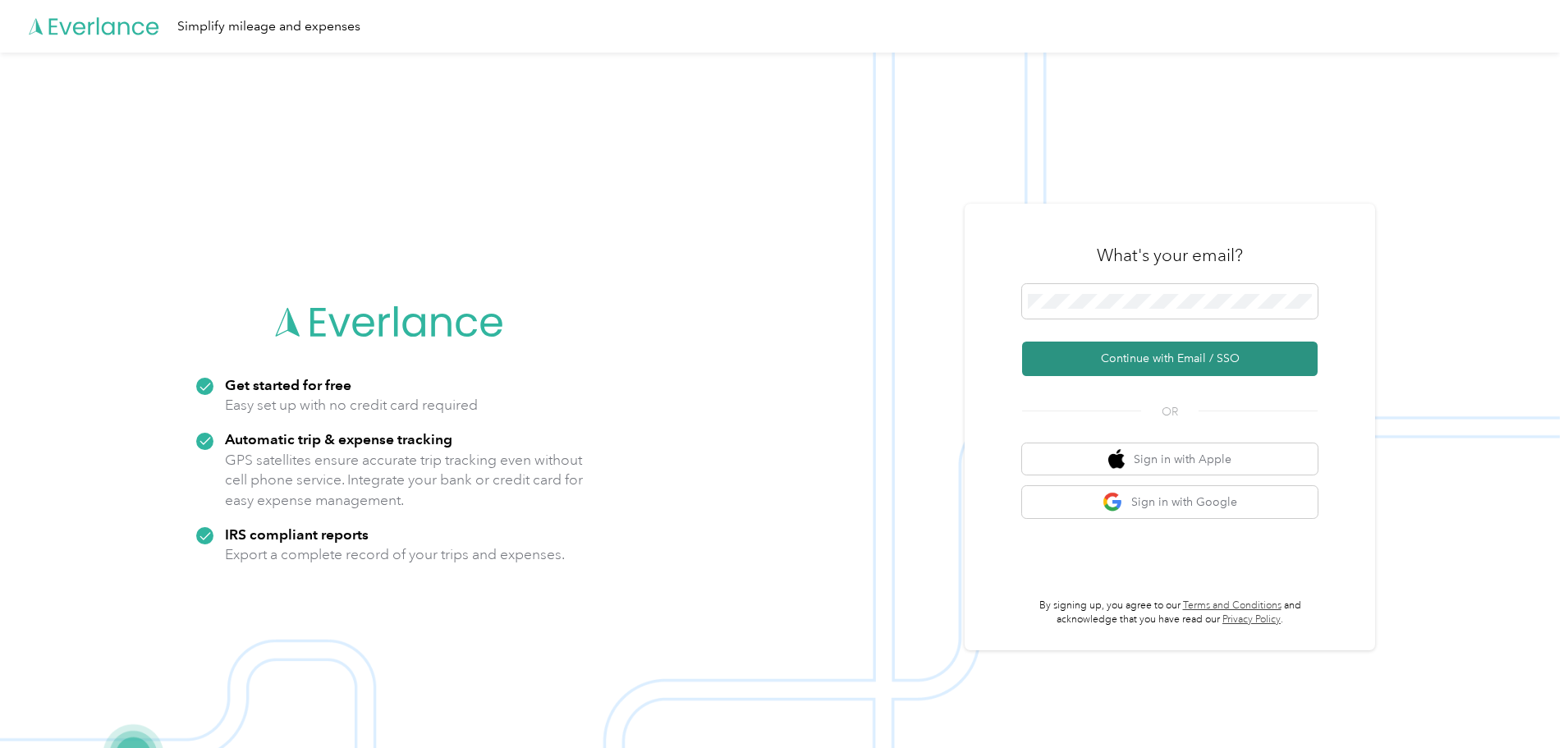 click on "Continue with Email / SSO" at bounding box center [1170, 359] 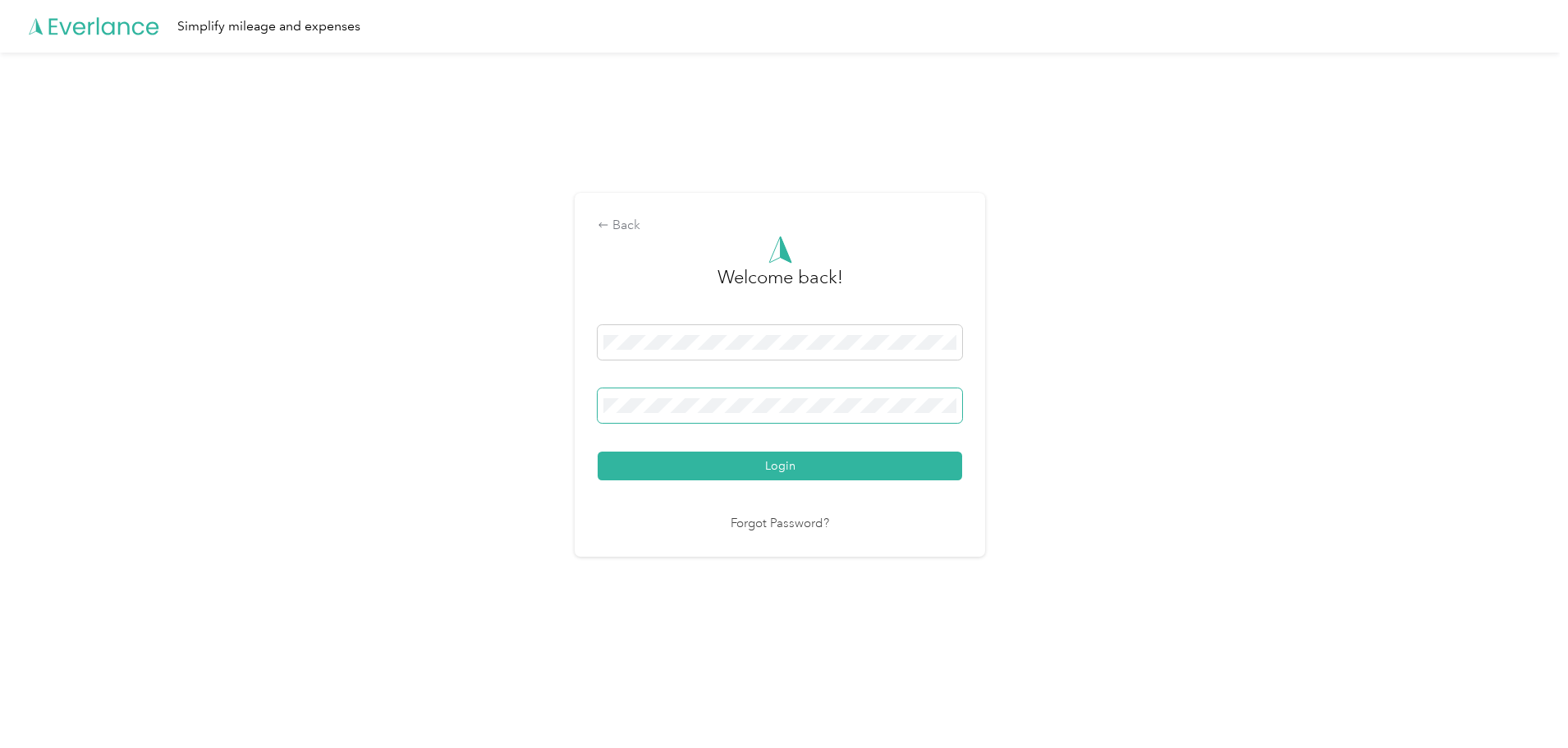 click on "Login" at bounding box center [780, 466] 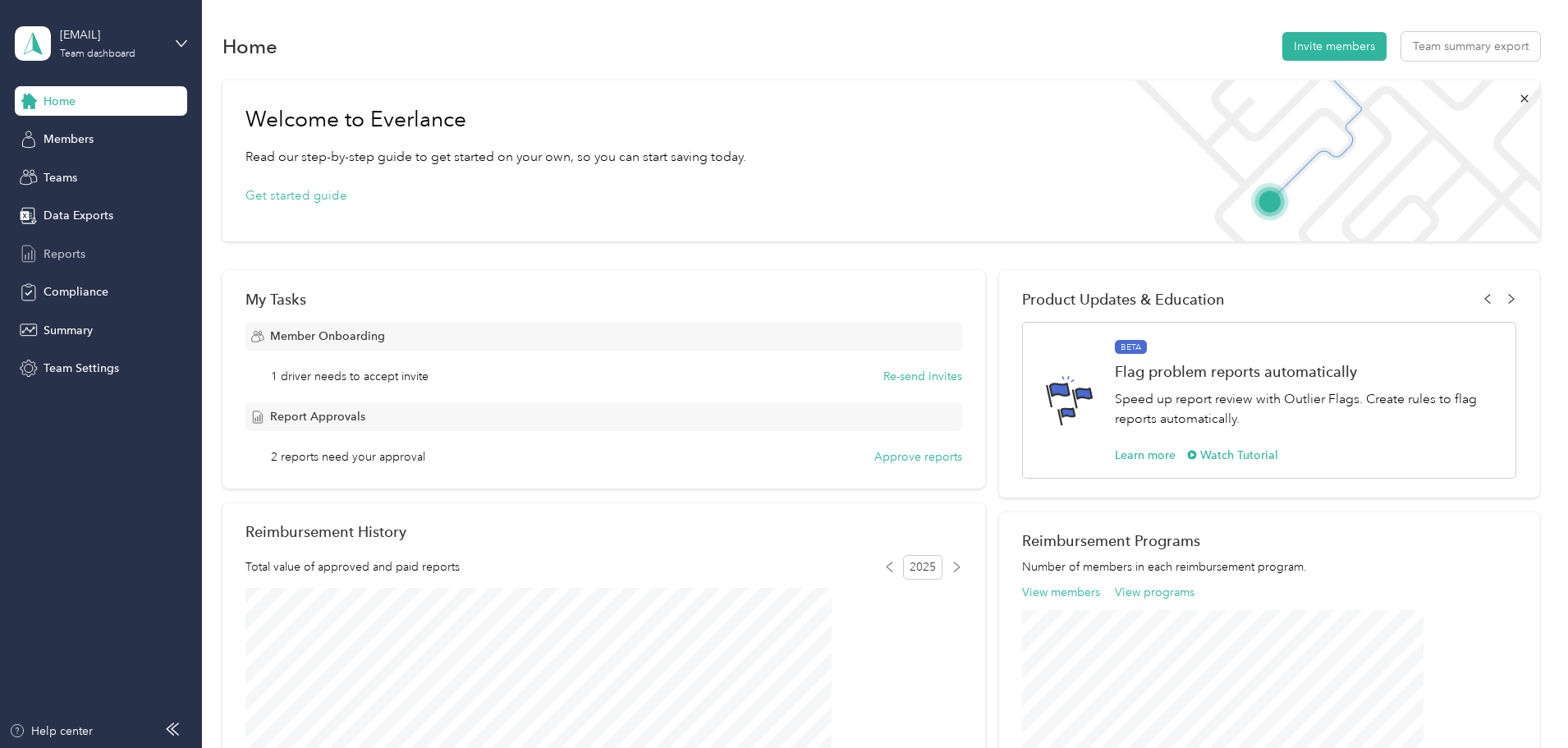 click on "Reports" at bounding box center [64, 254] 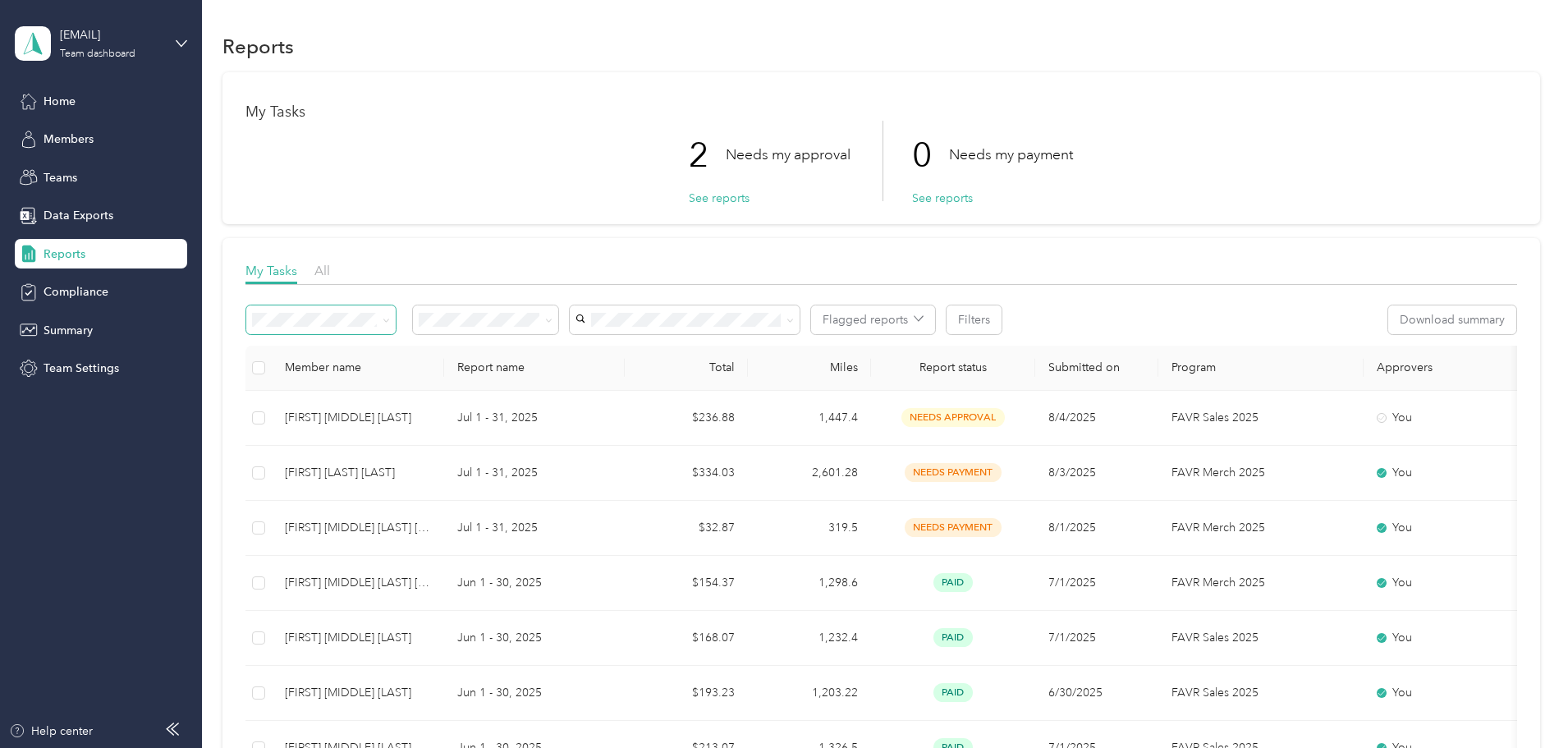 click 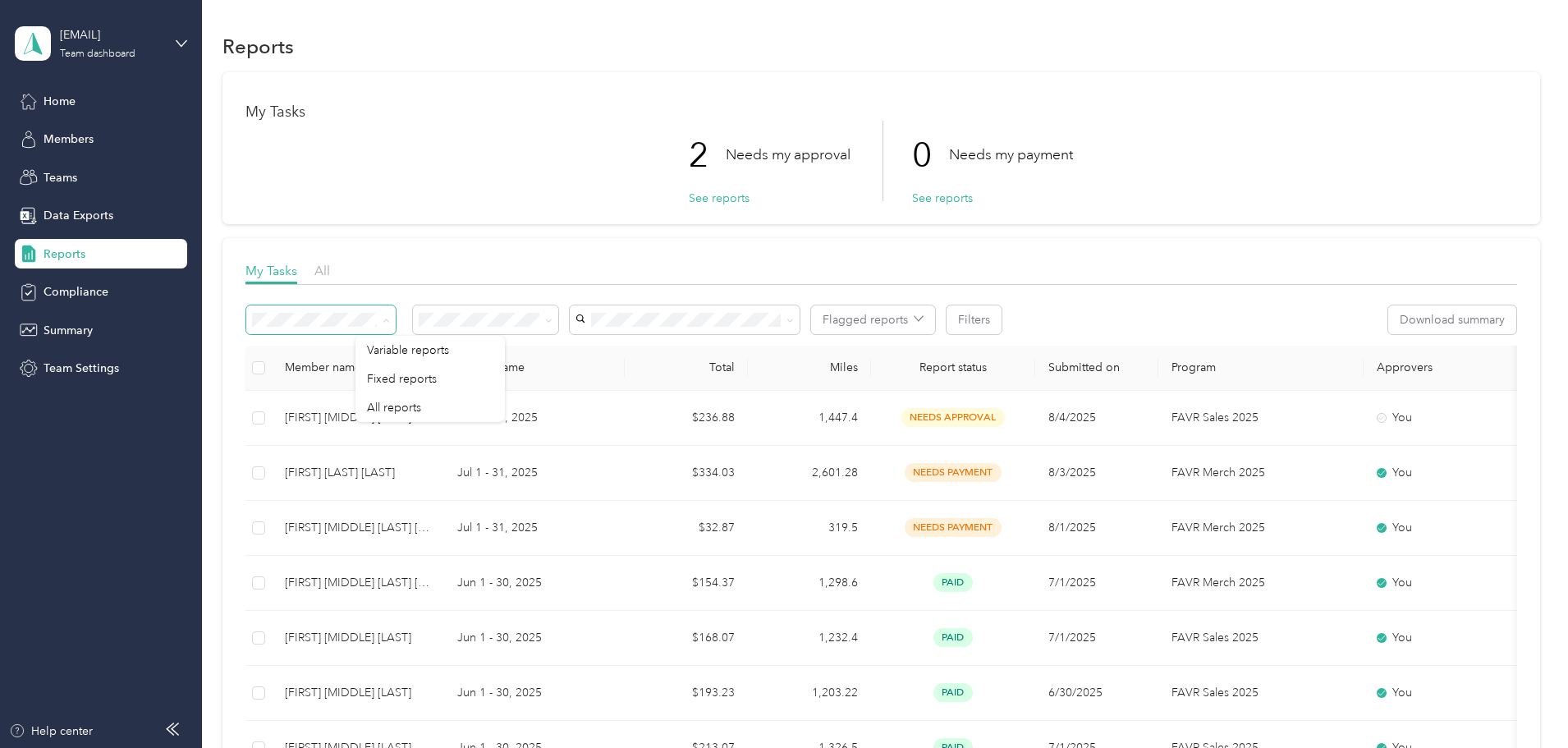 click 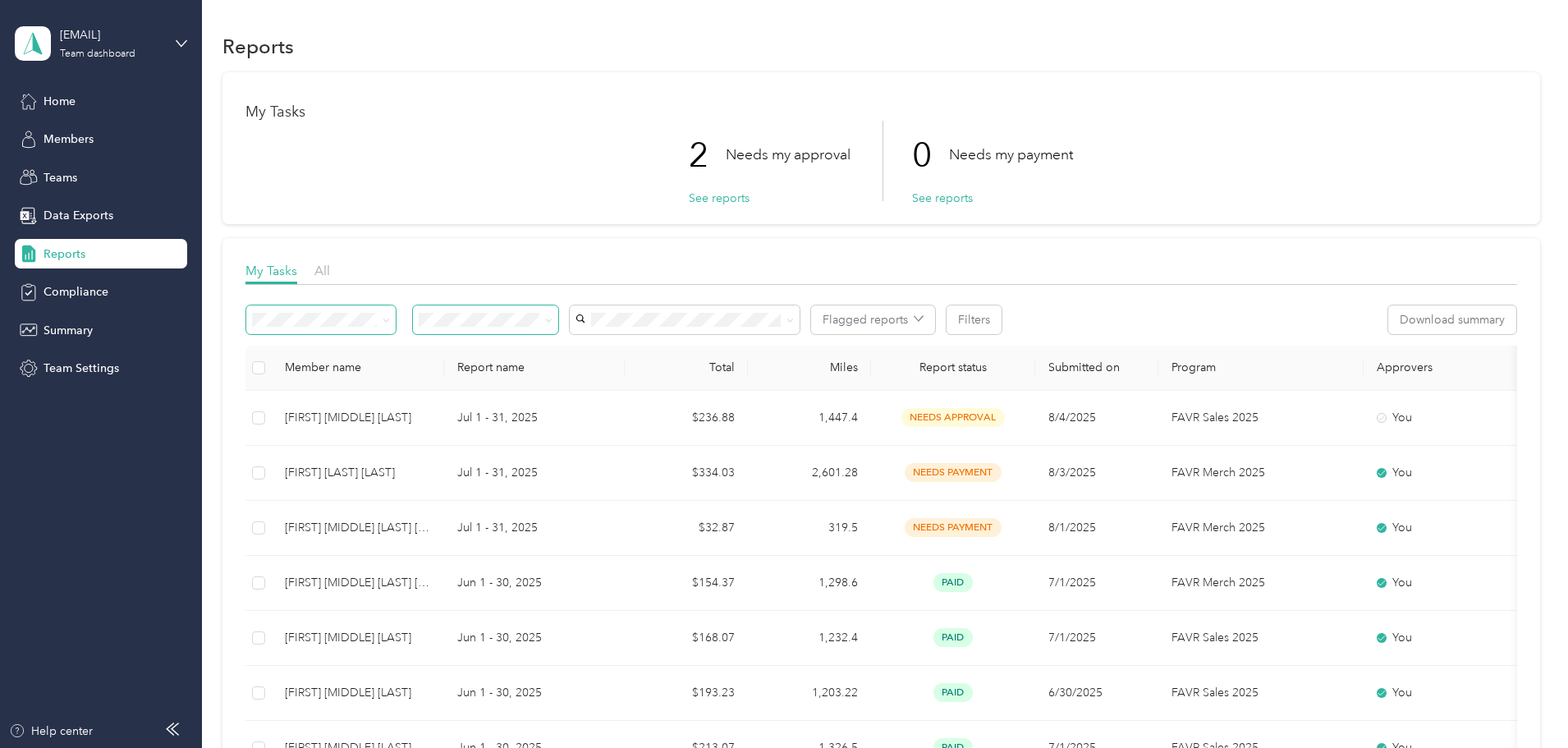 click 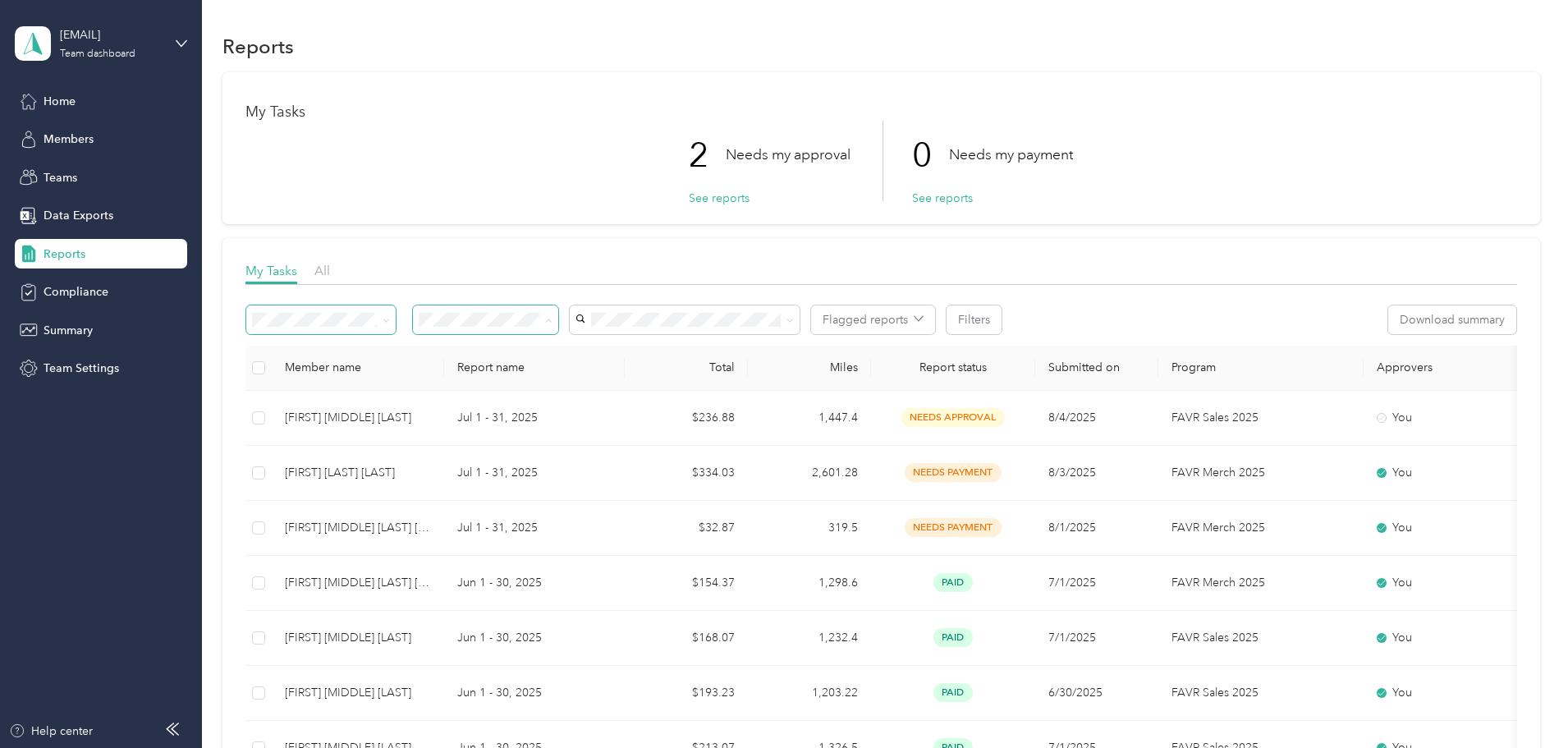 click on "Needs my approval" at bounding box center (594, 379) 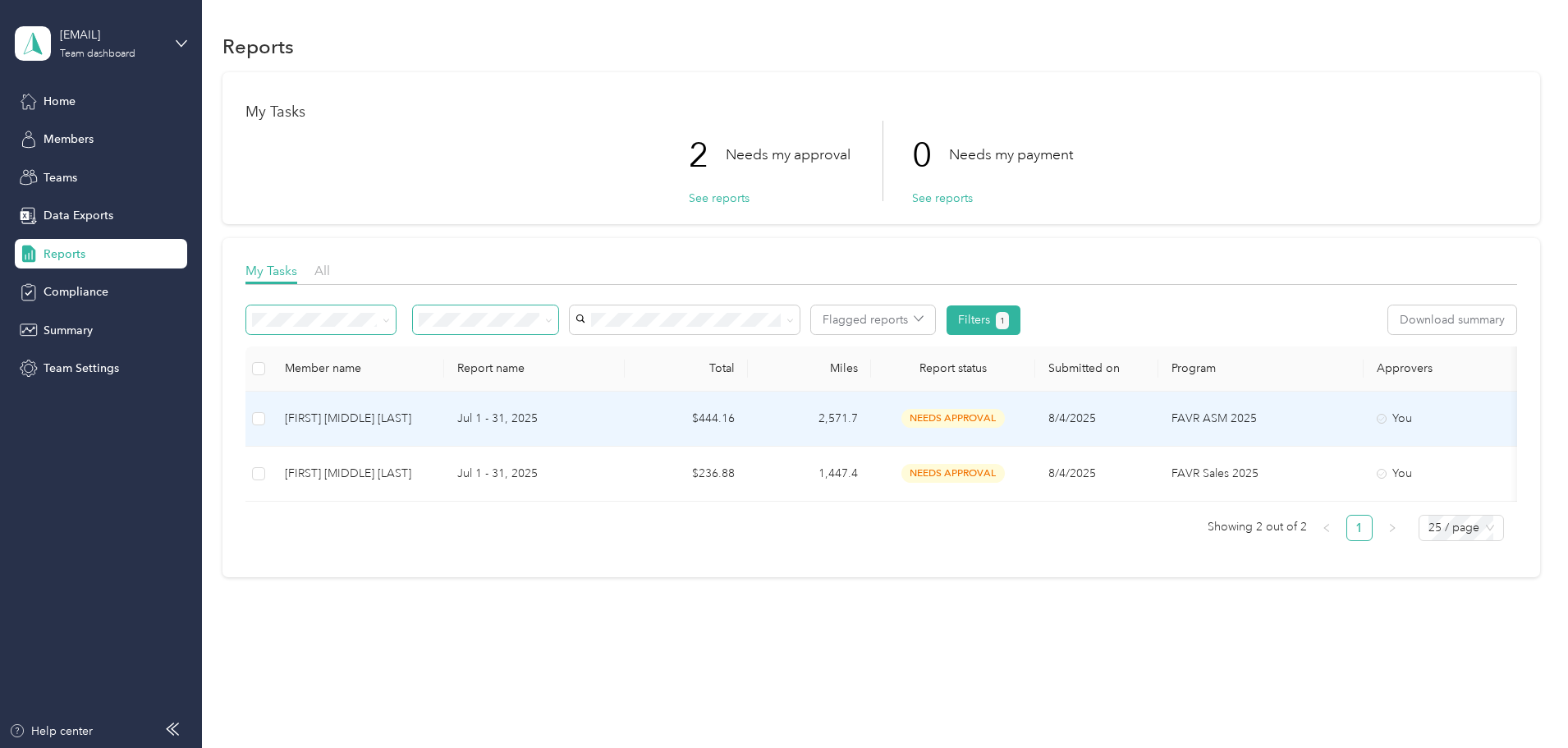 click on "[FIRST] [MIDDLE] [LAST]" at bounding box center (358, 419) 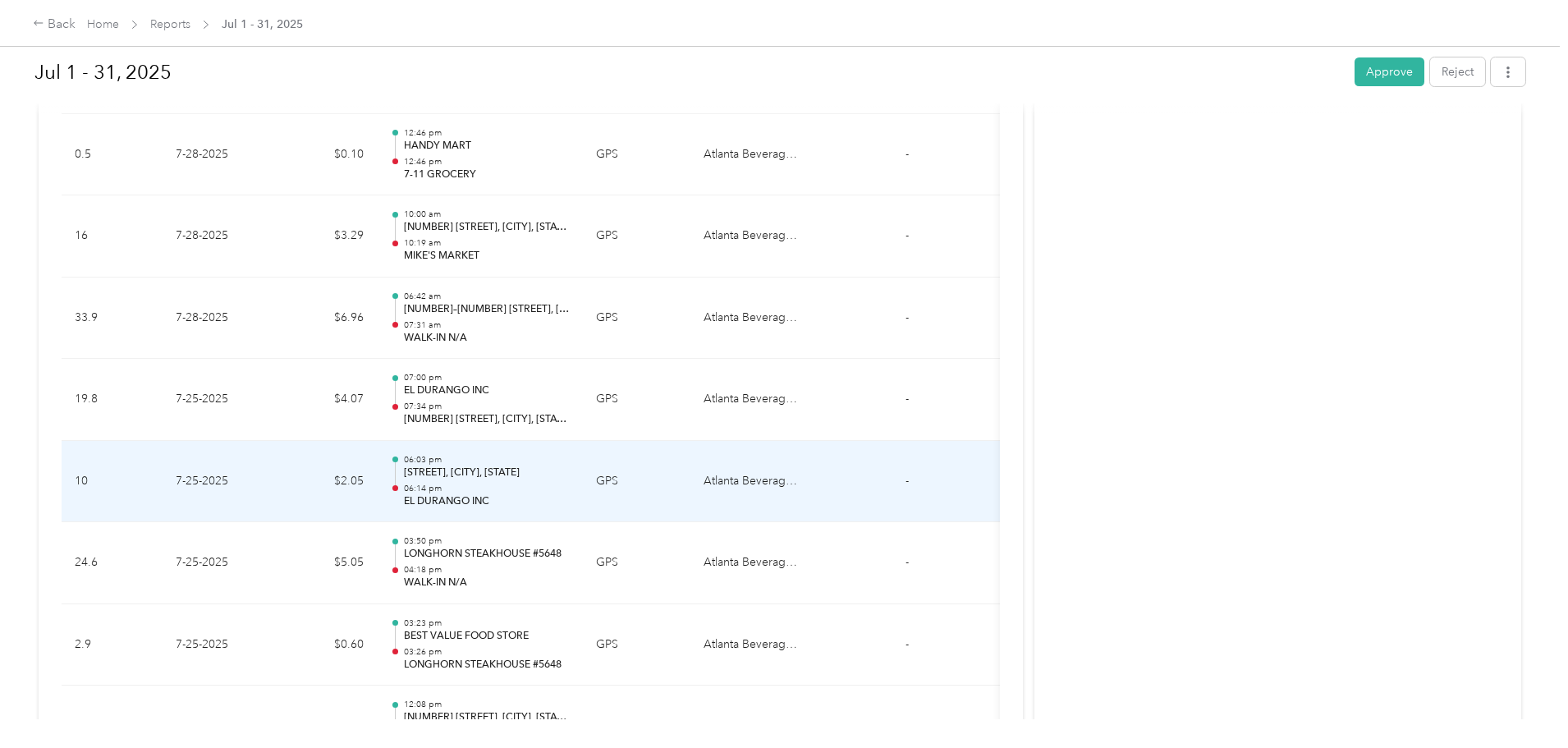 scroll, scrollTop: 3038, scrollLeft: 0, axis: vertical 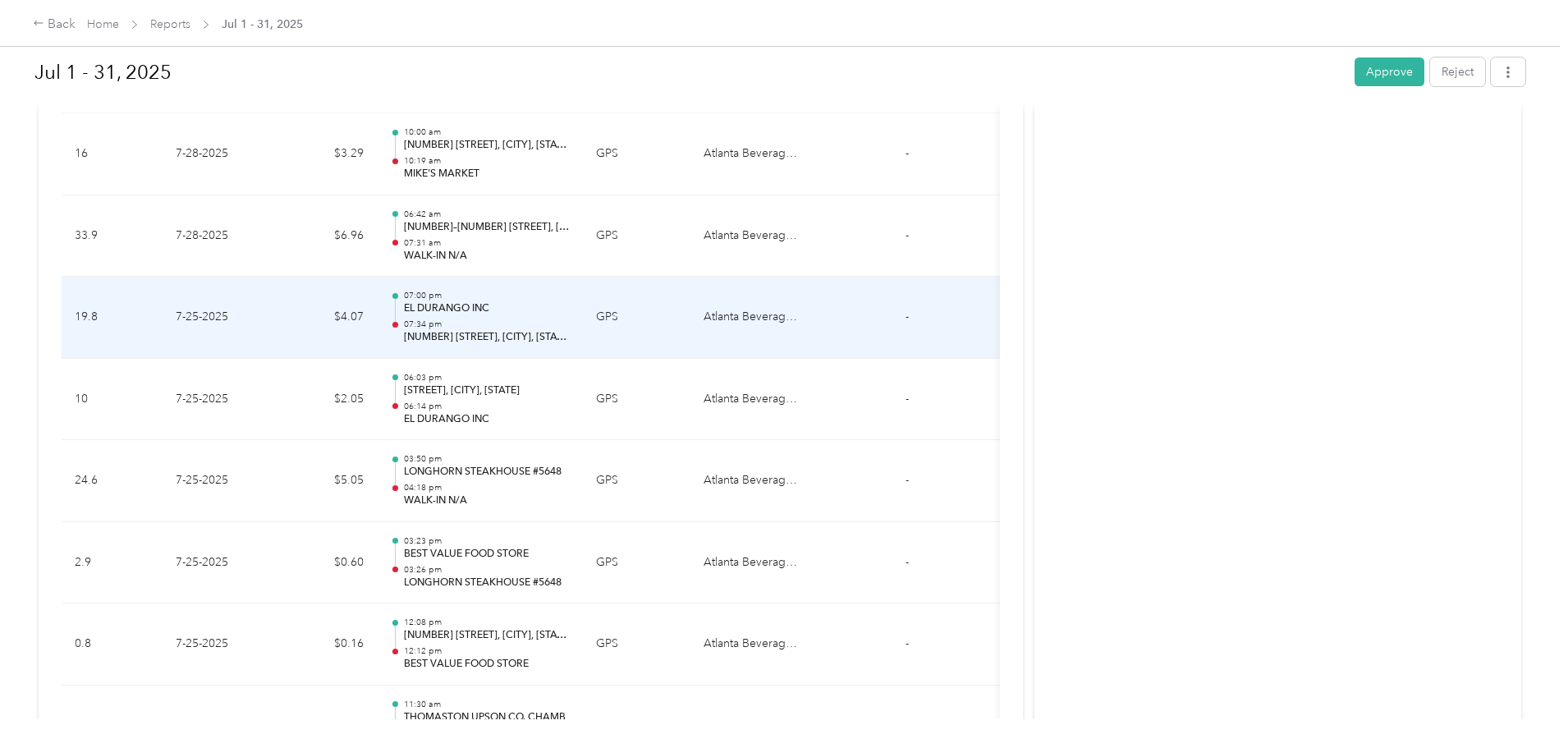 click on "EL DURANGO INC" at bounding box center (487, 309) 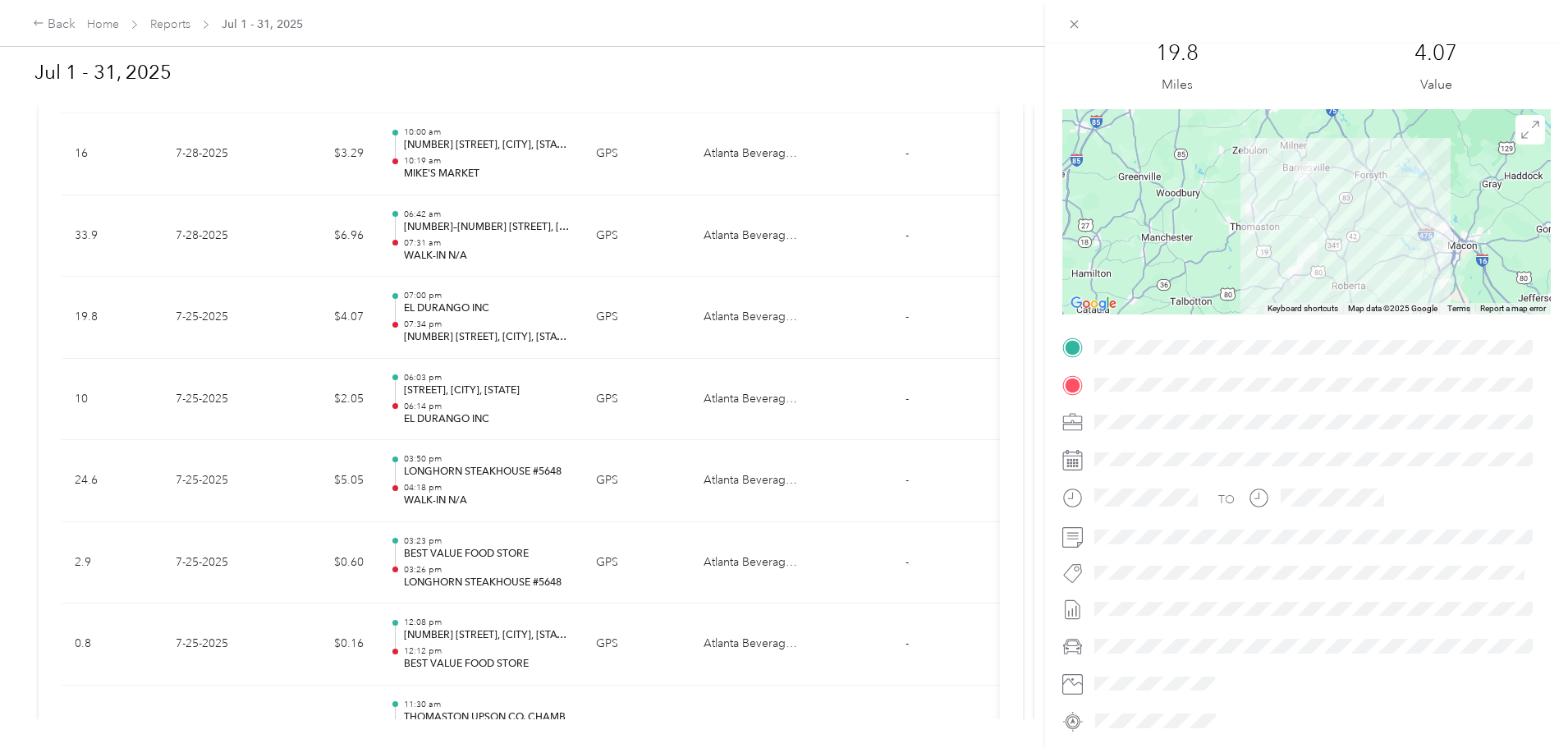 scroll, scrollTop: 0, scrollLeft: 0, axis: both 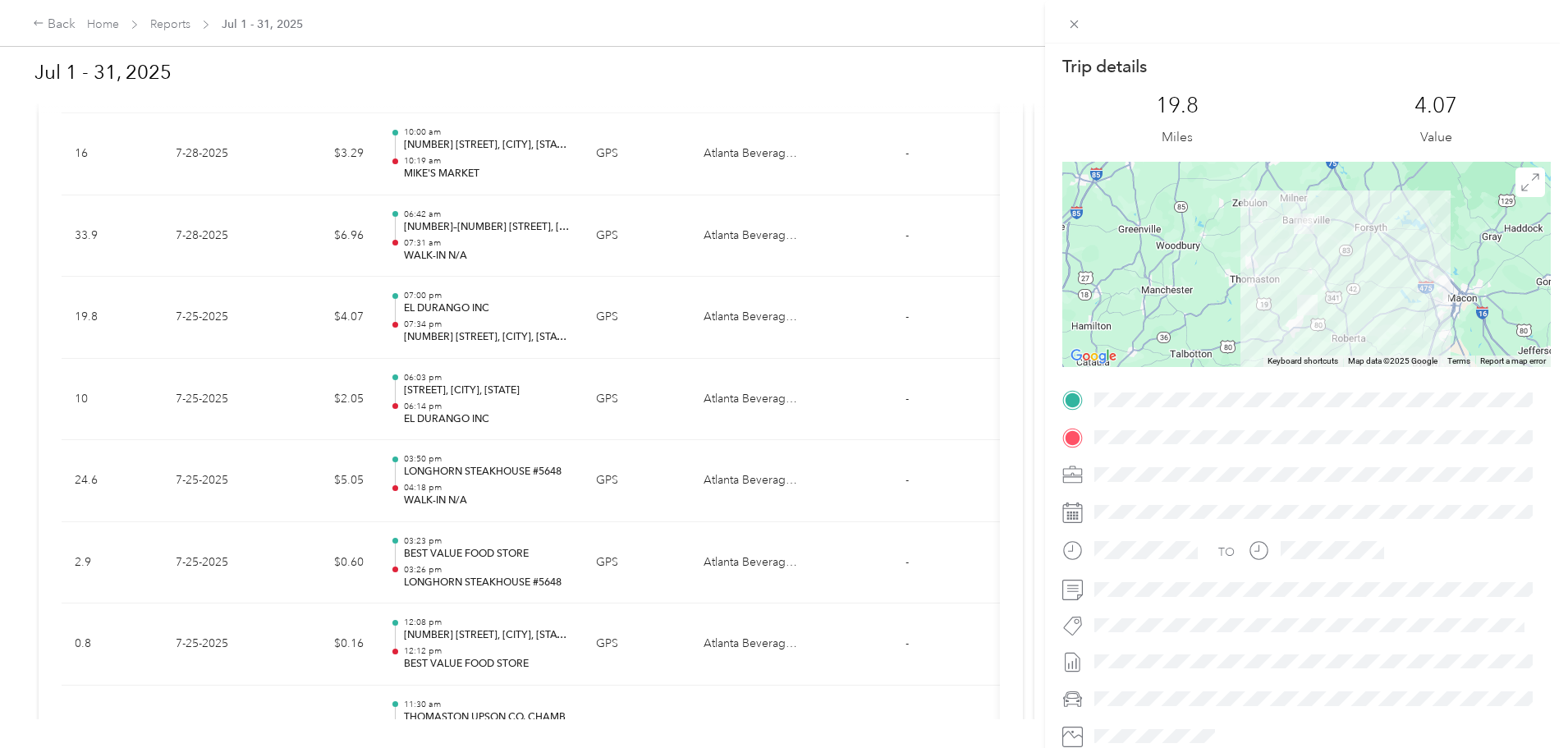 click at bounding box center [1319, 475] 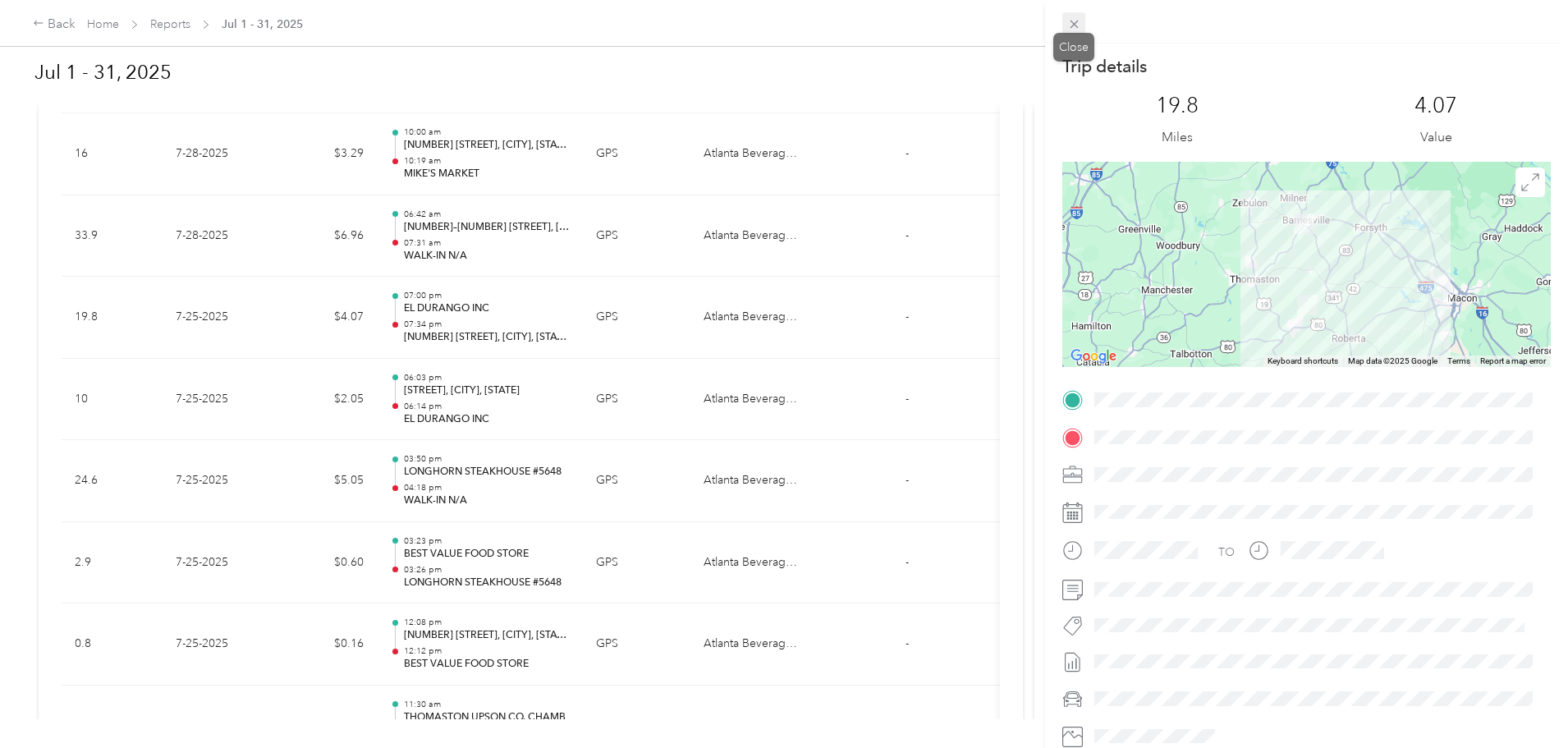 click 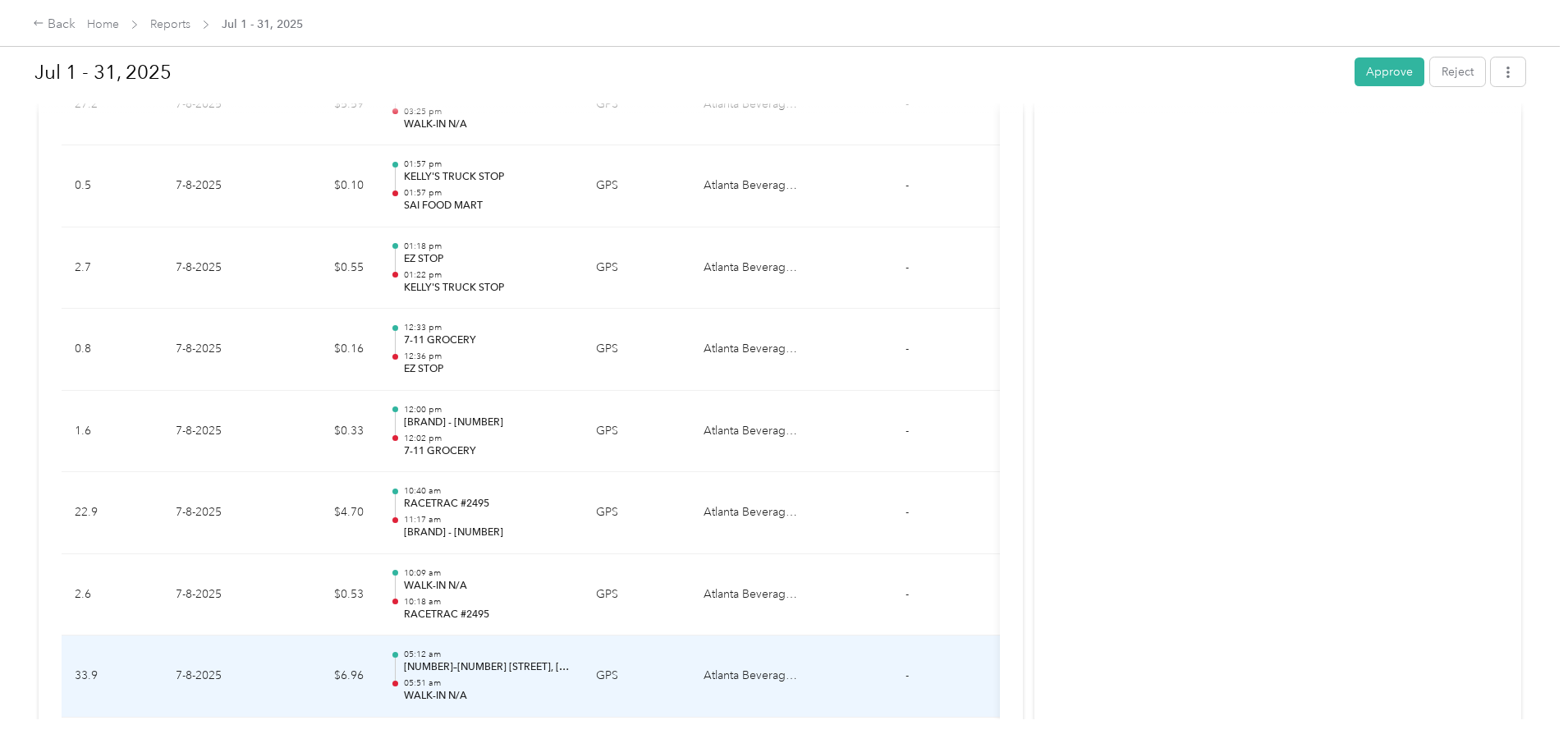 scroll, scrollTop: 11167, scrollLeft: 0, axis: vertical 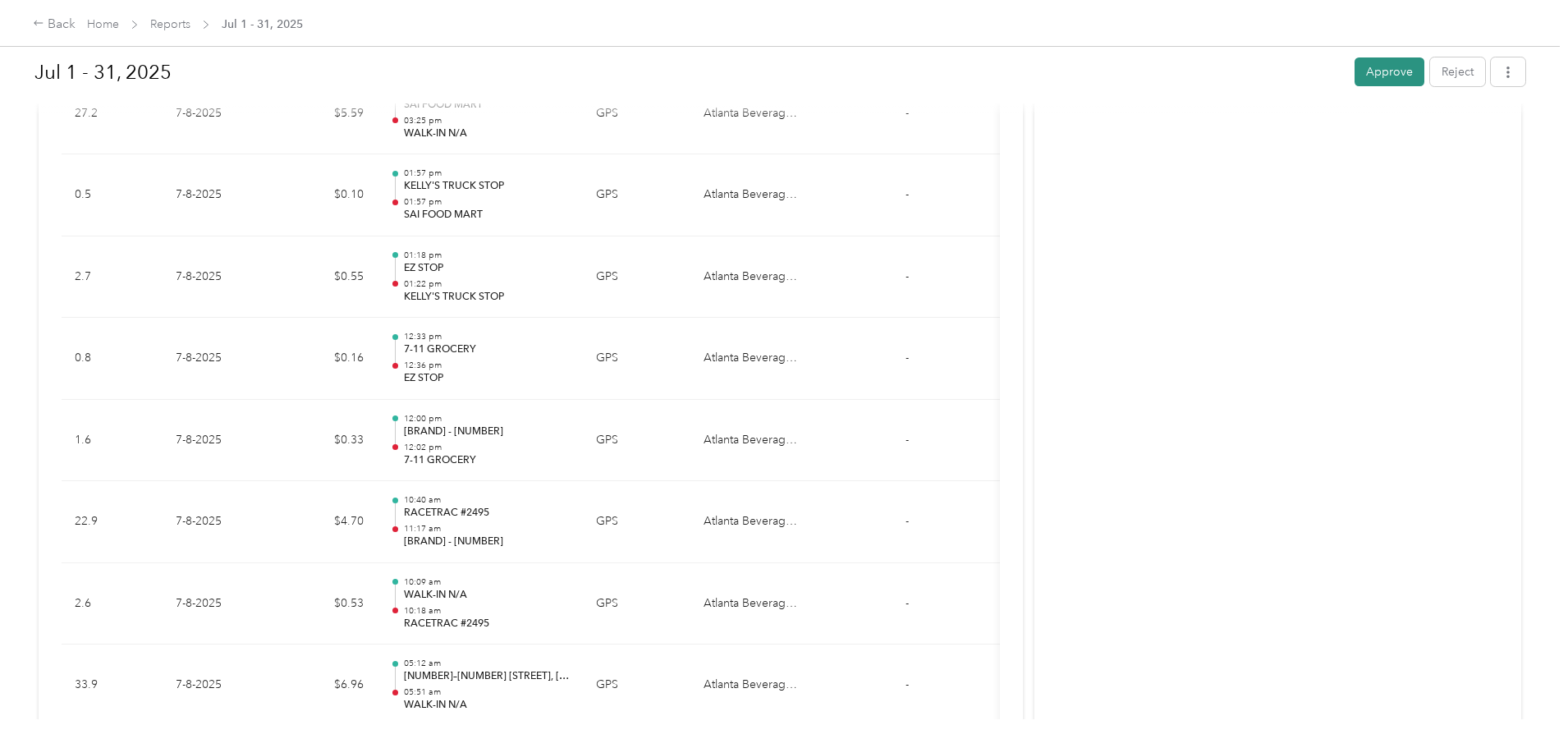 click on "Approve" at bounding box center [1389, 71] 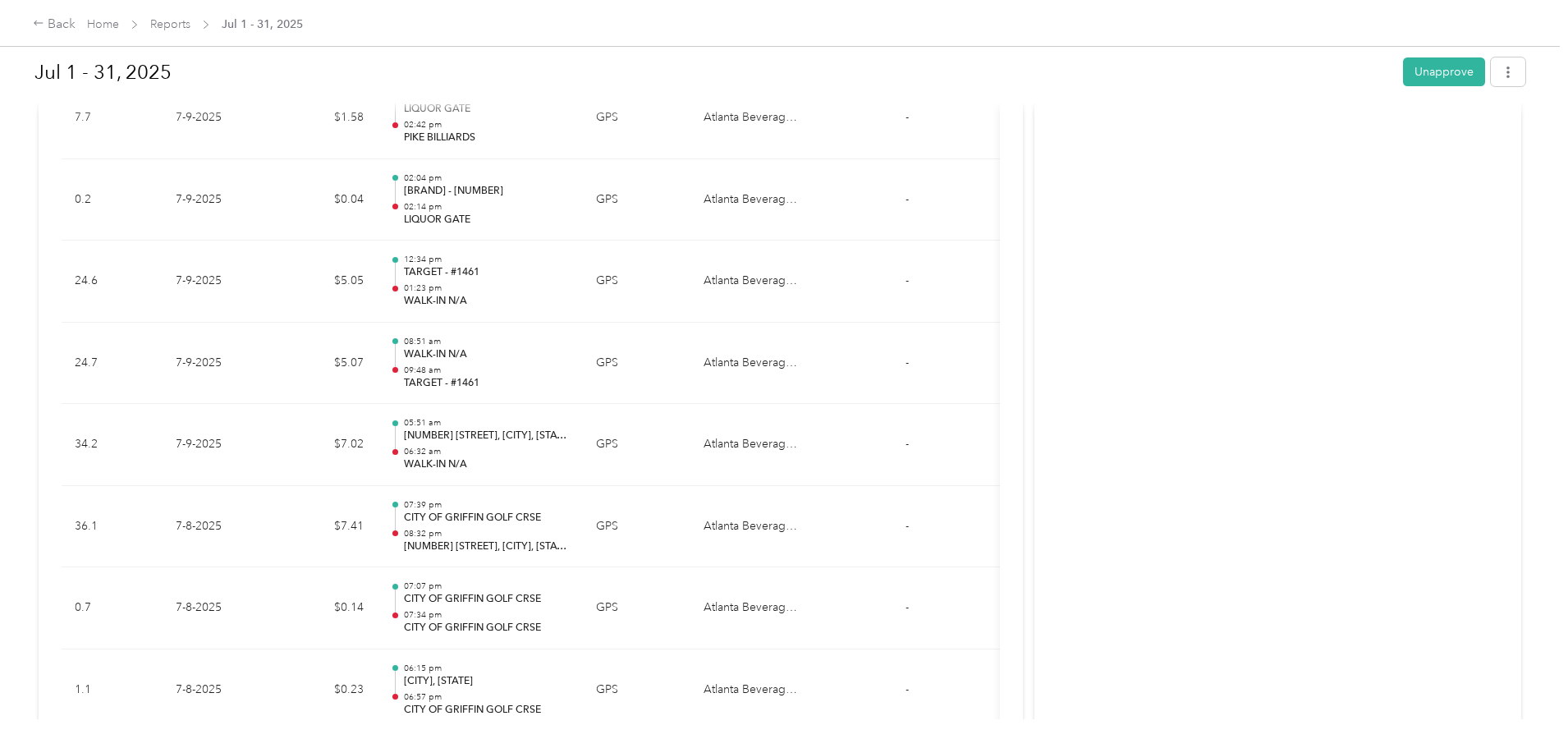 scroll, scrollTop: 9813, scrollLeft: 0, axis: vertical 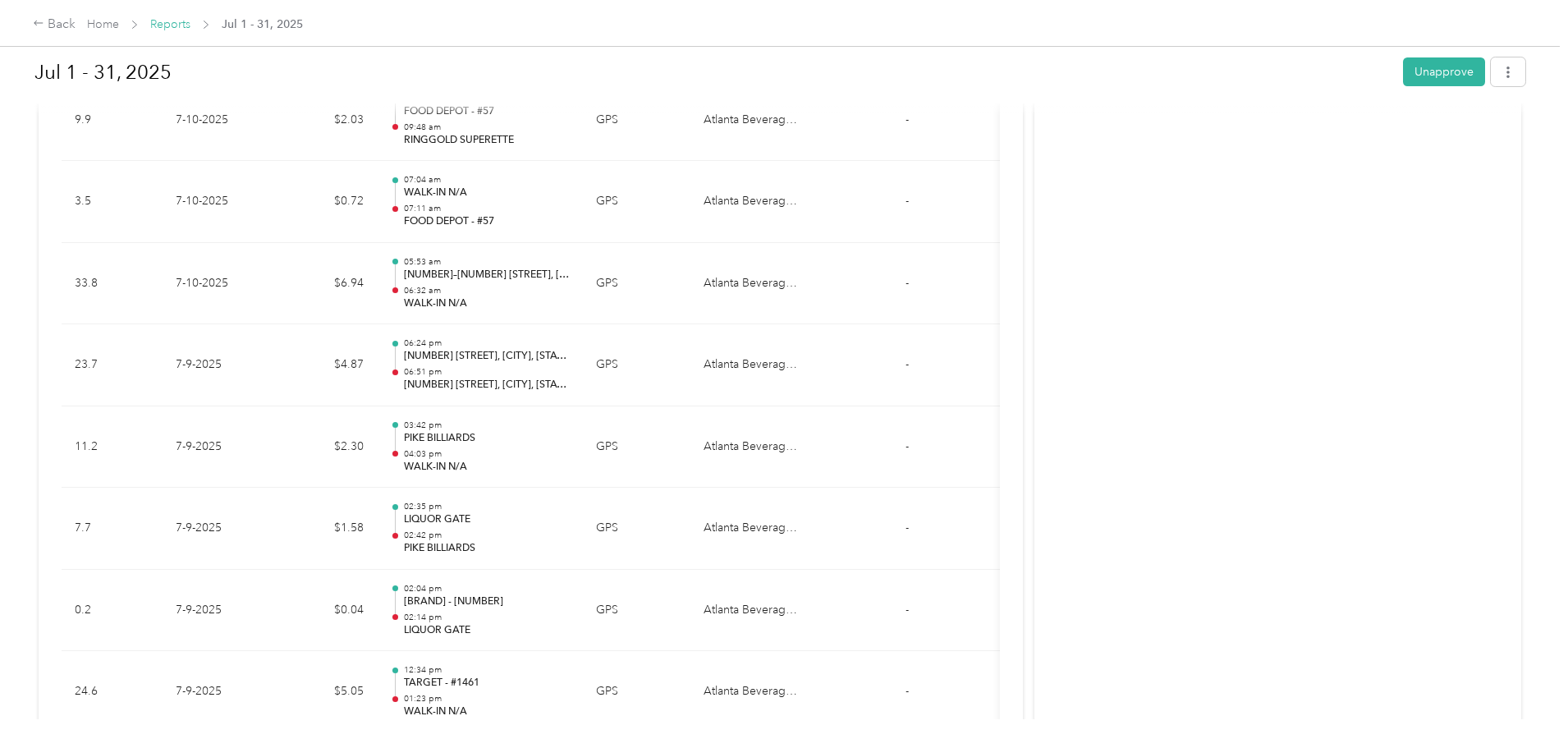 click on "Reports" at bounding box center (170, 24) 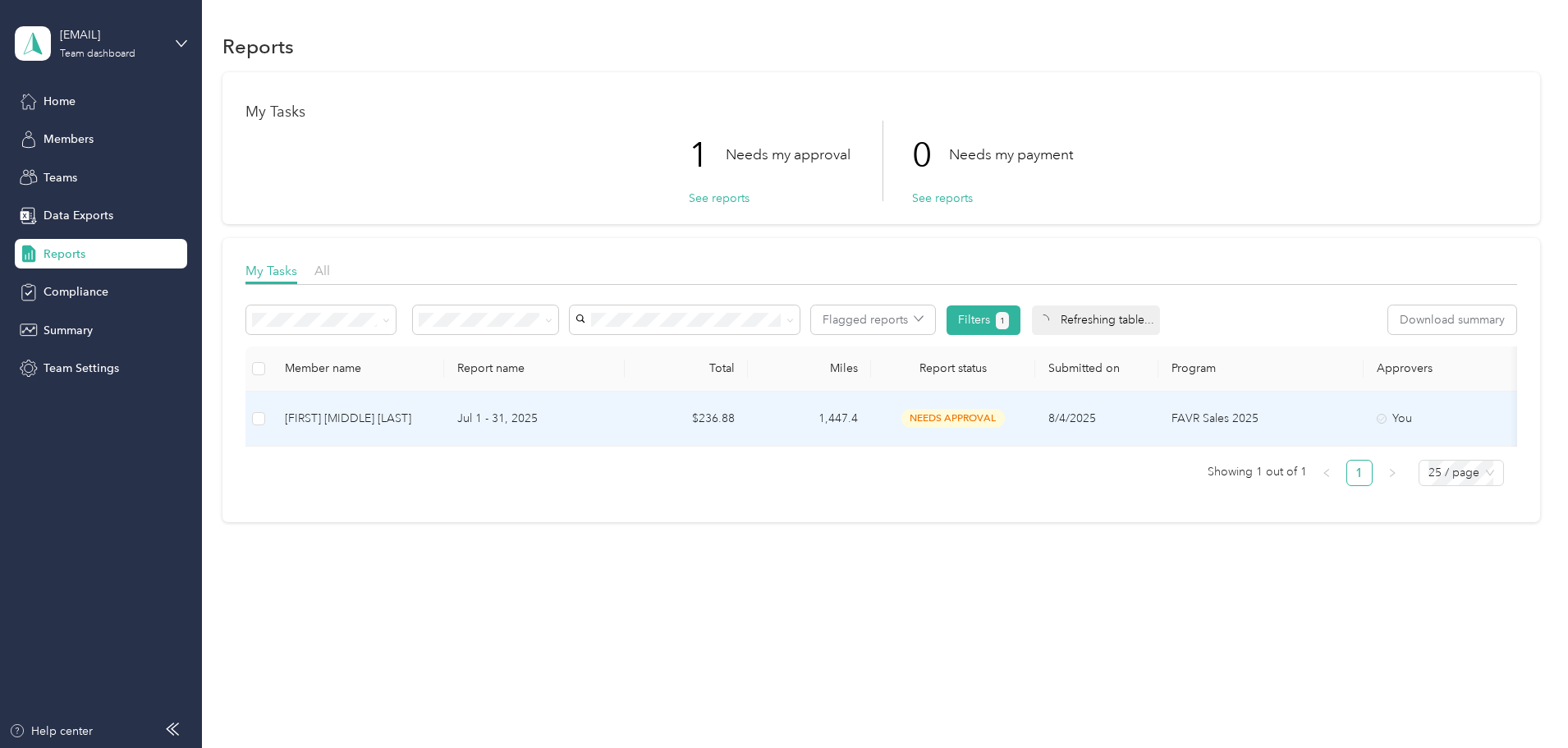 click on "[FIRST] [MIDDLE] [LAST]" at bounding box center [358, 419] 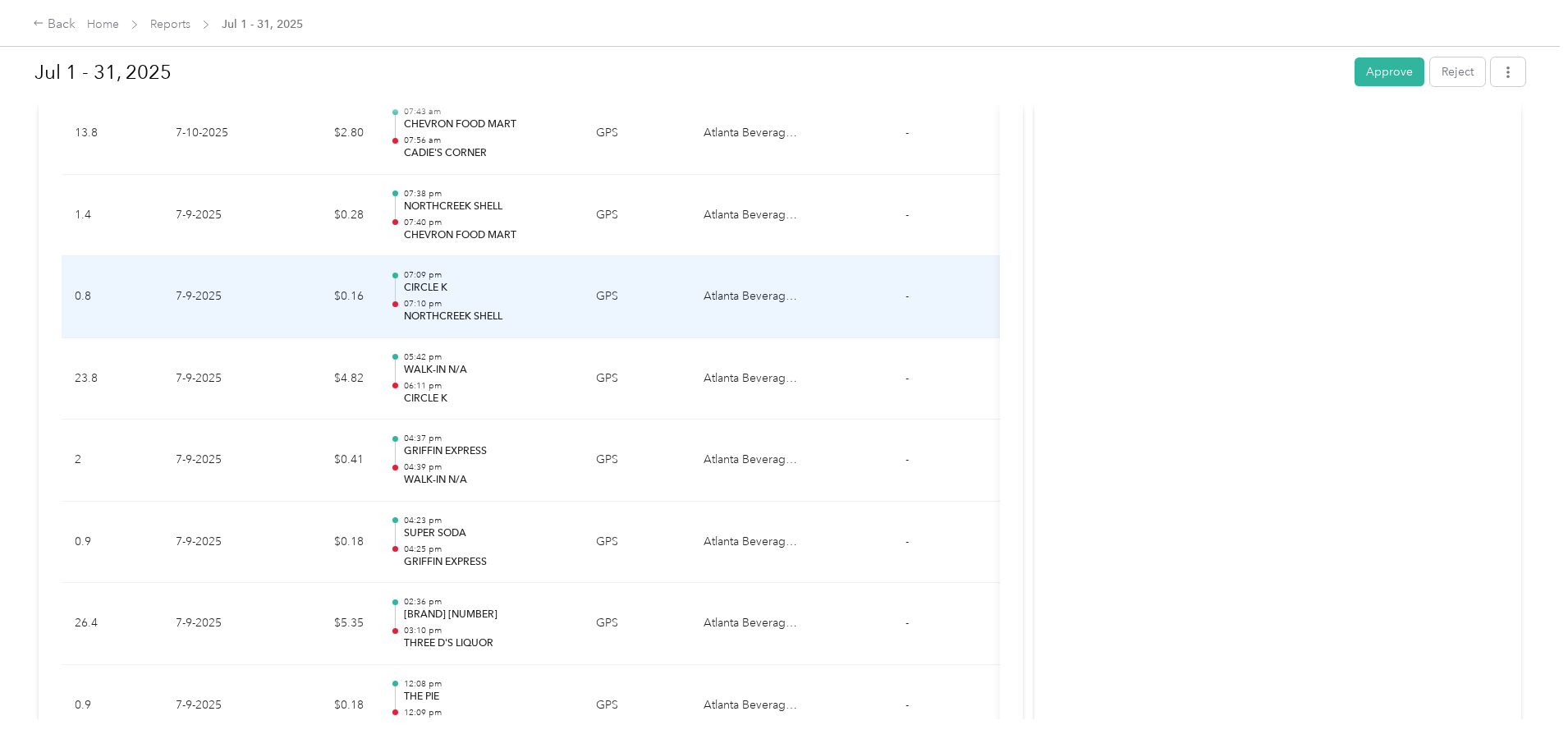 scroll, scrollTop: 12152, scrollLeft: 0, axis: vertical 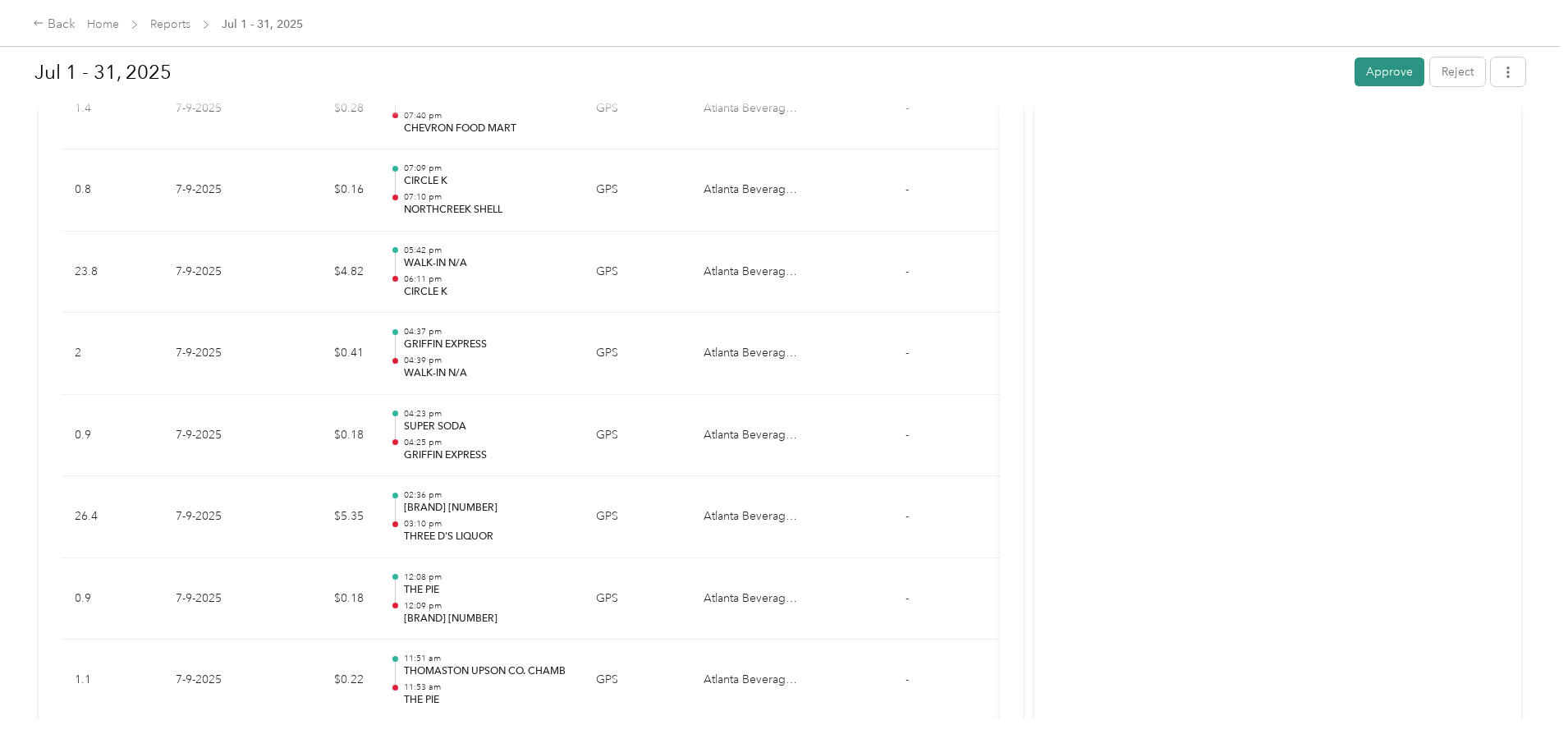 click on "Approve" at bounding box center [1389, 71] 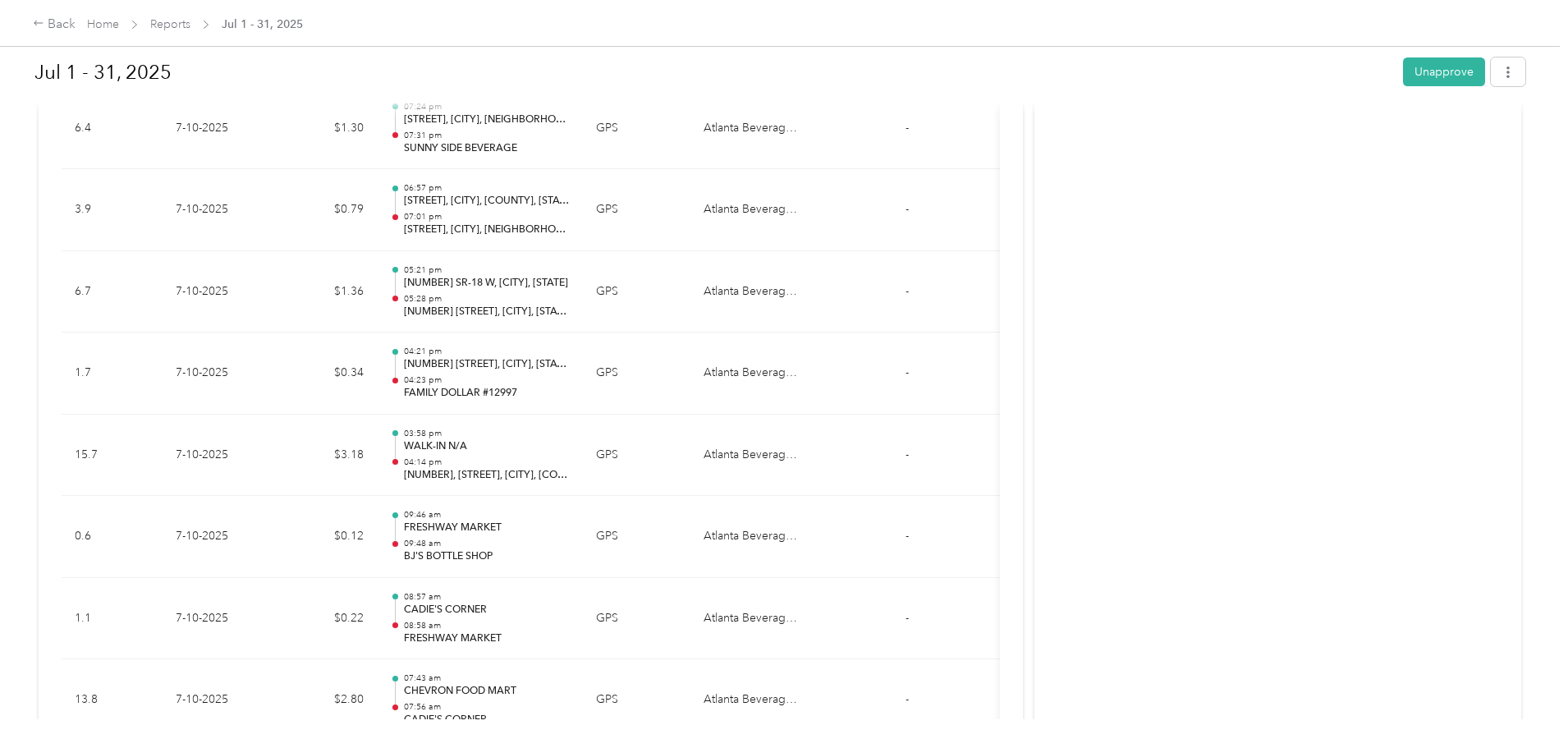 scroll, scrollTop: 11044, scrollLeft: 0, axis: vertical 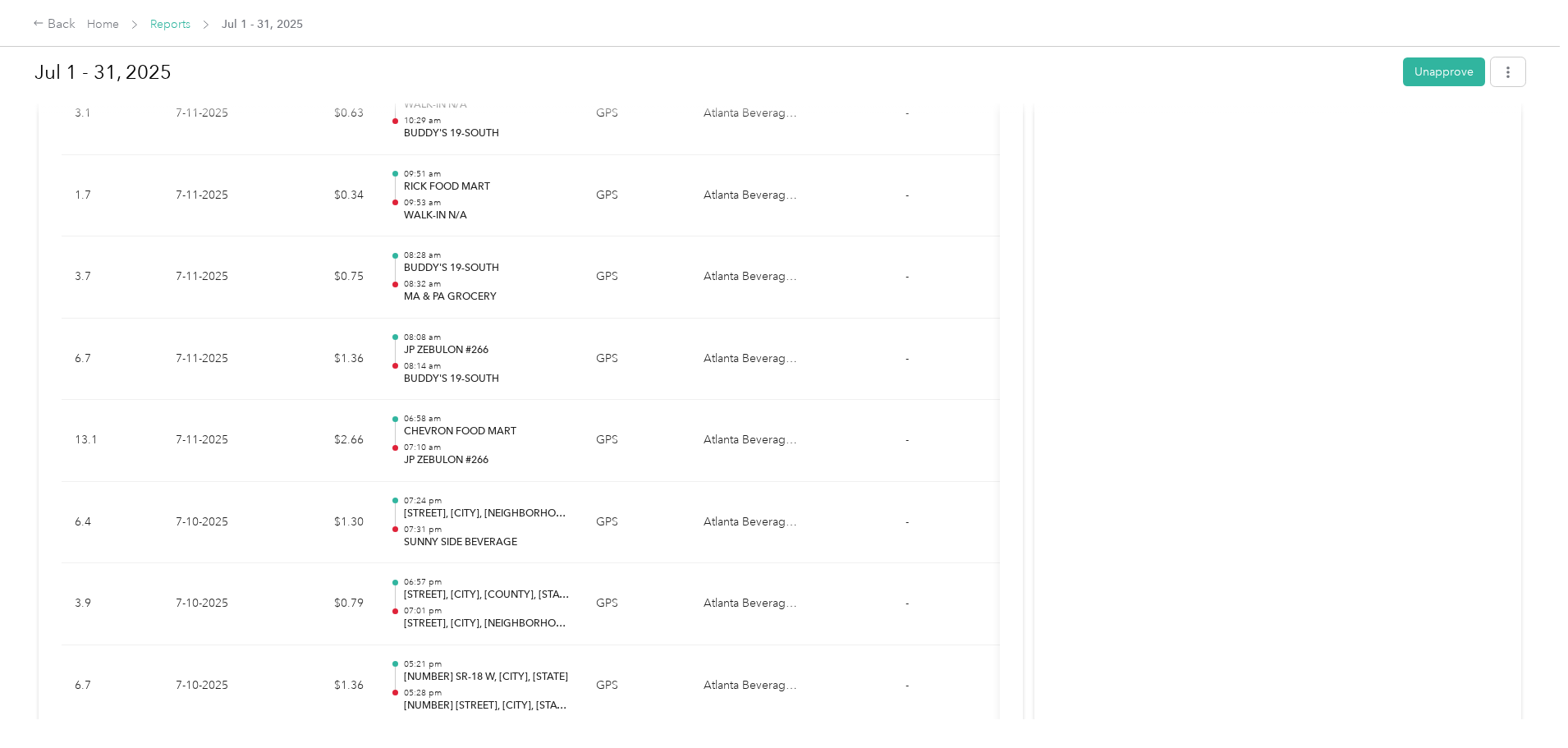 click on "Reports" at bounding box center [170, 24] 